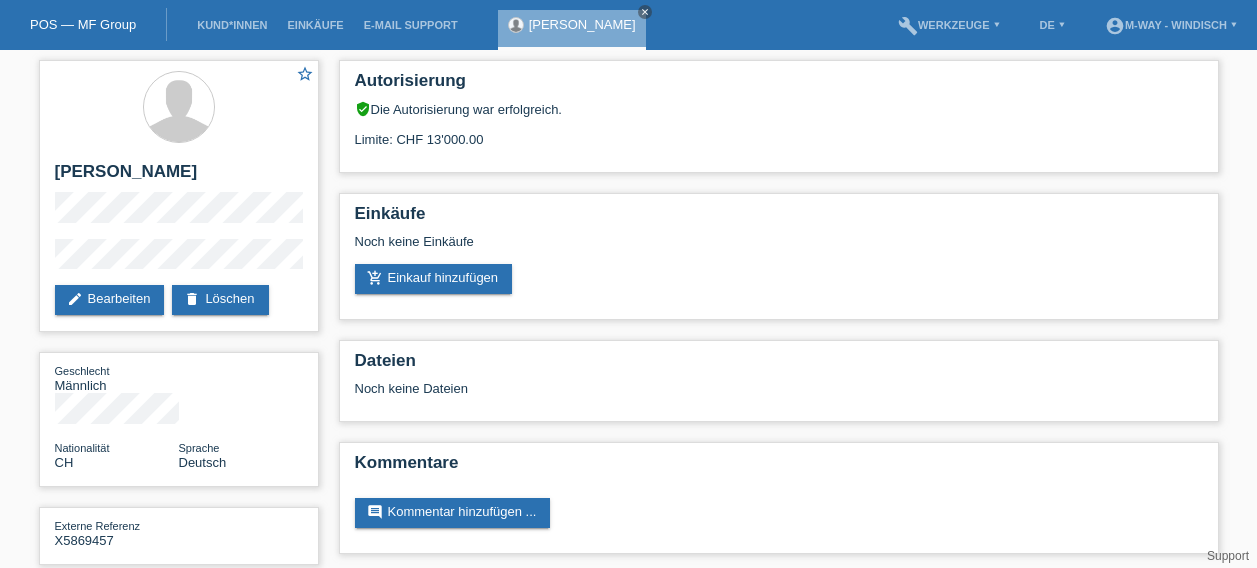 scroll, scrollTop: 0, scrollLeft: 0, axis: both 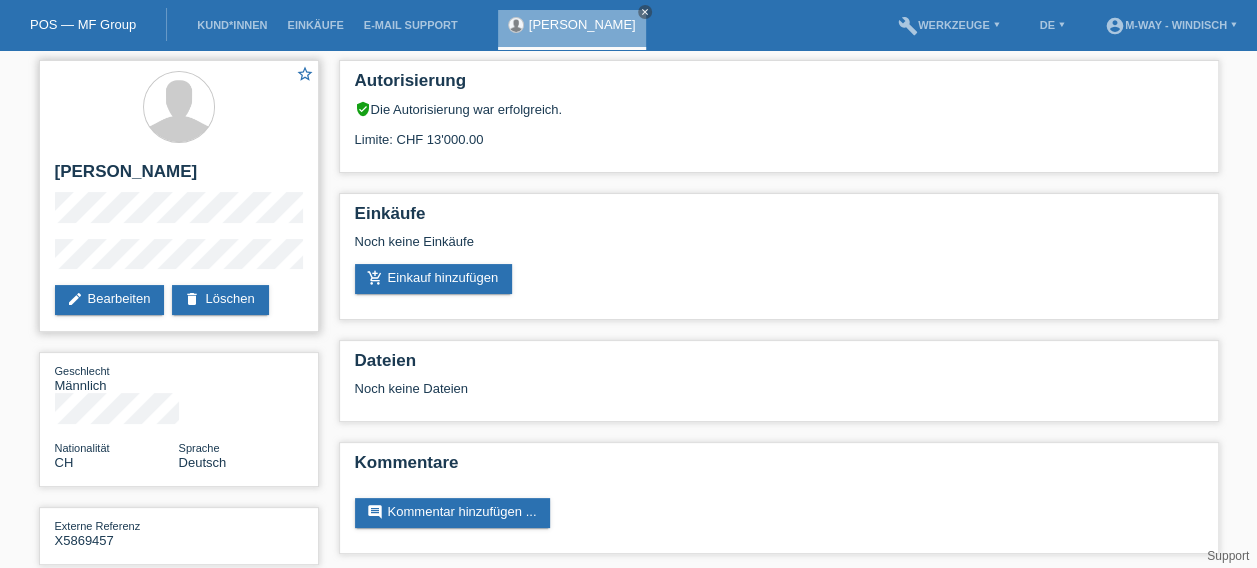drag, startPoint x: 0, startPoint y: 0, endPoint x: 304, endPoint y: 226, distance: 378.80338 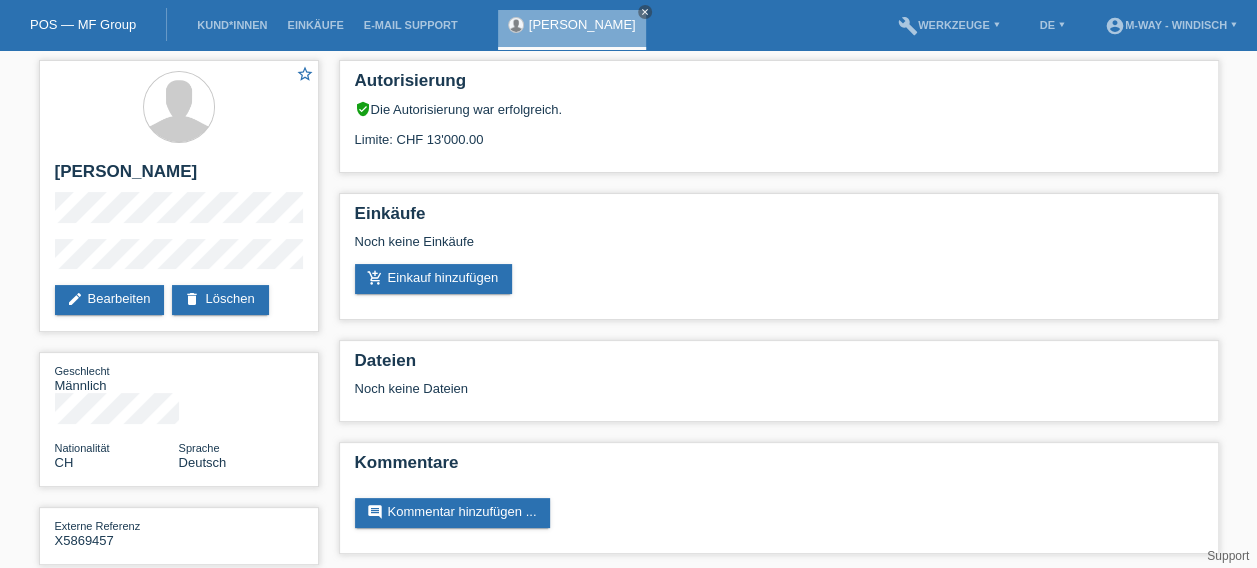 click on "POS — MF Group
Kund*innen
Einkäufe
E-Mail Support
Marco Tanner
close
menu" at bounding box center (628, 292) 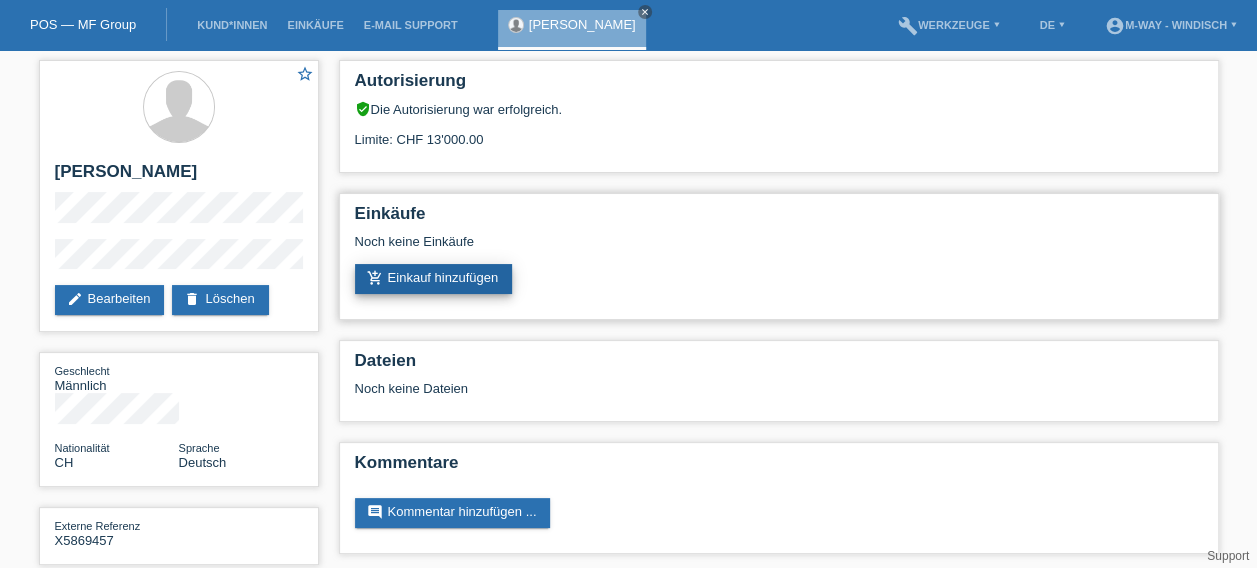 click on "add_shopping_cart  Einkauf hinzufügen" at bounding box center [434, 279] 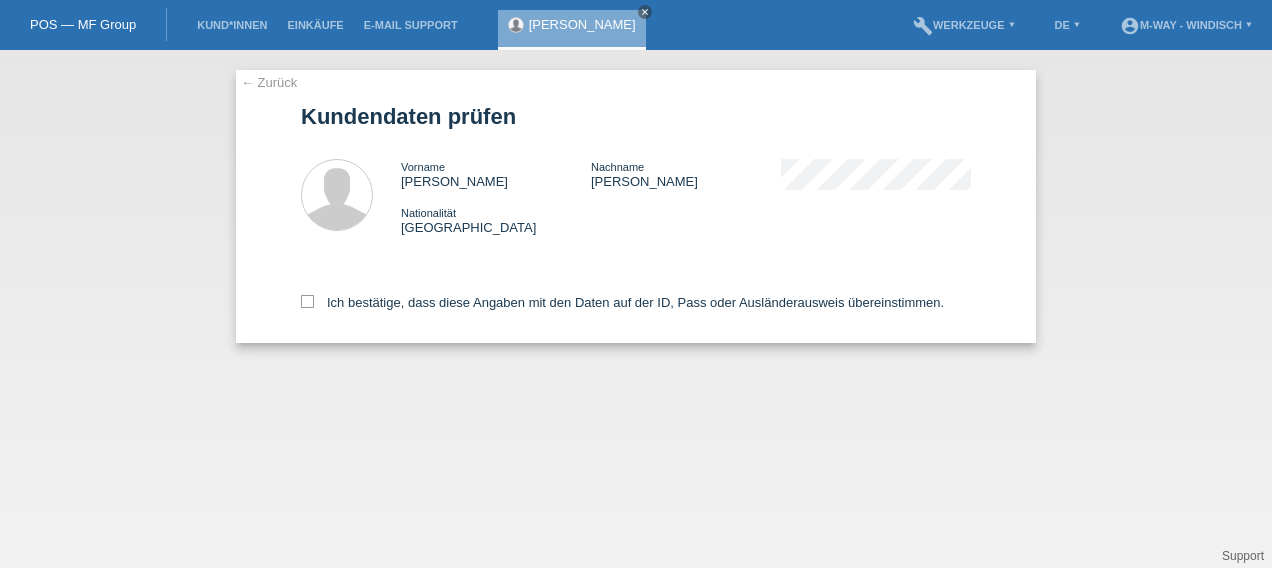 scroll, scrollTop: 0, scrollLeft: 0, axis: both 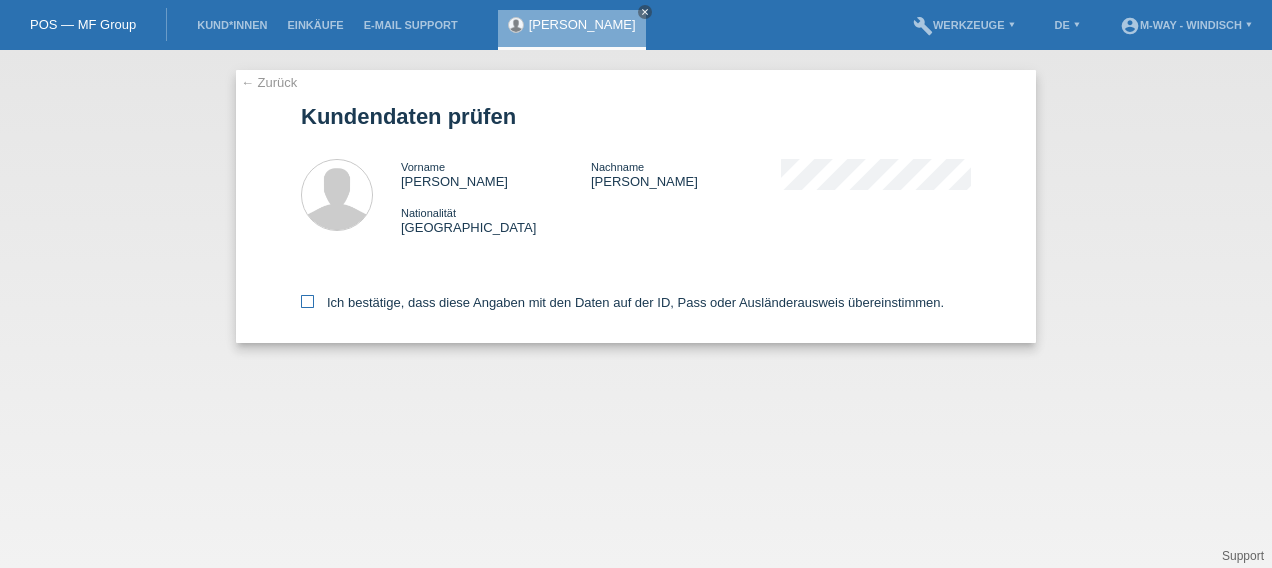 click at bounding box center [307, 301] 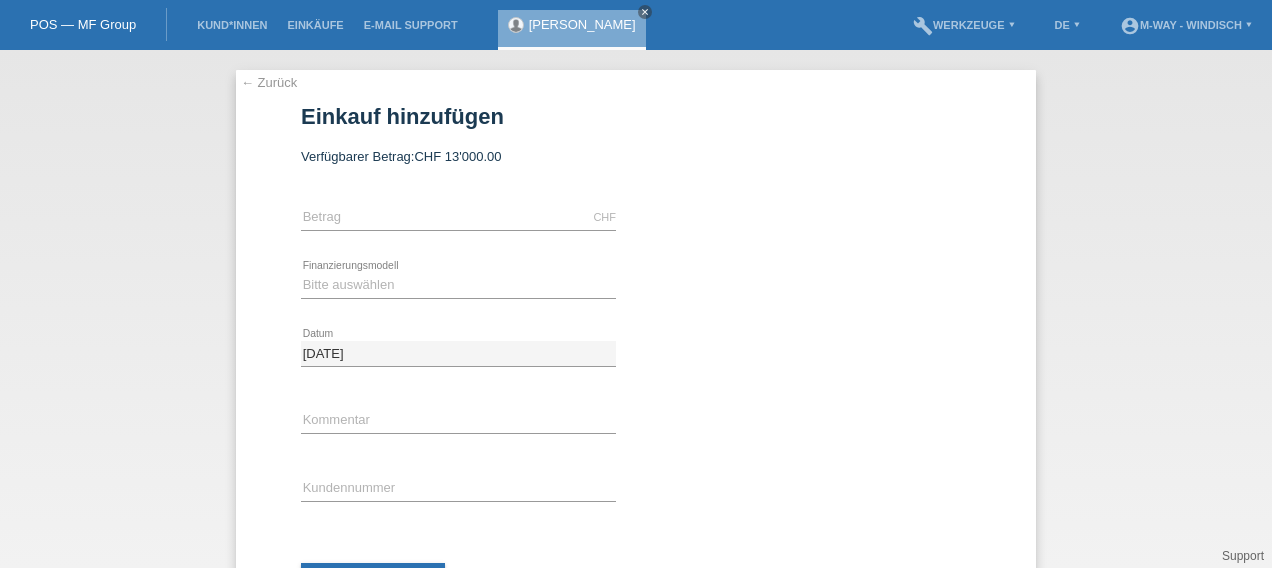 scroll, scrollTop: 0, scrollLeft: 0, axis: both 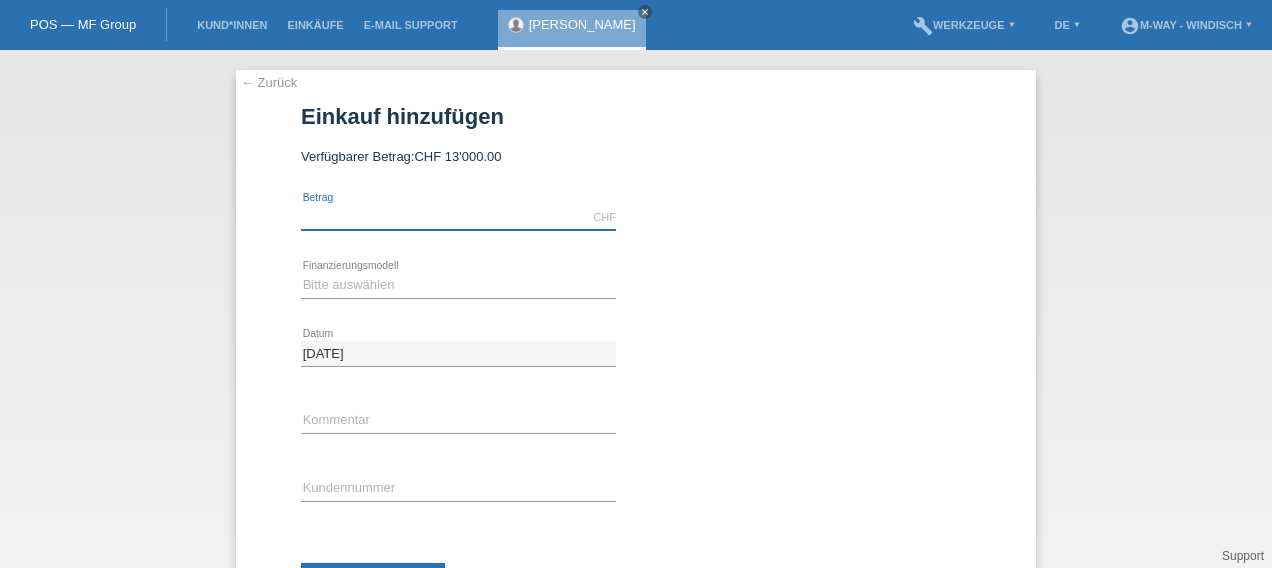 click at bounding box center (458, 217) 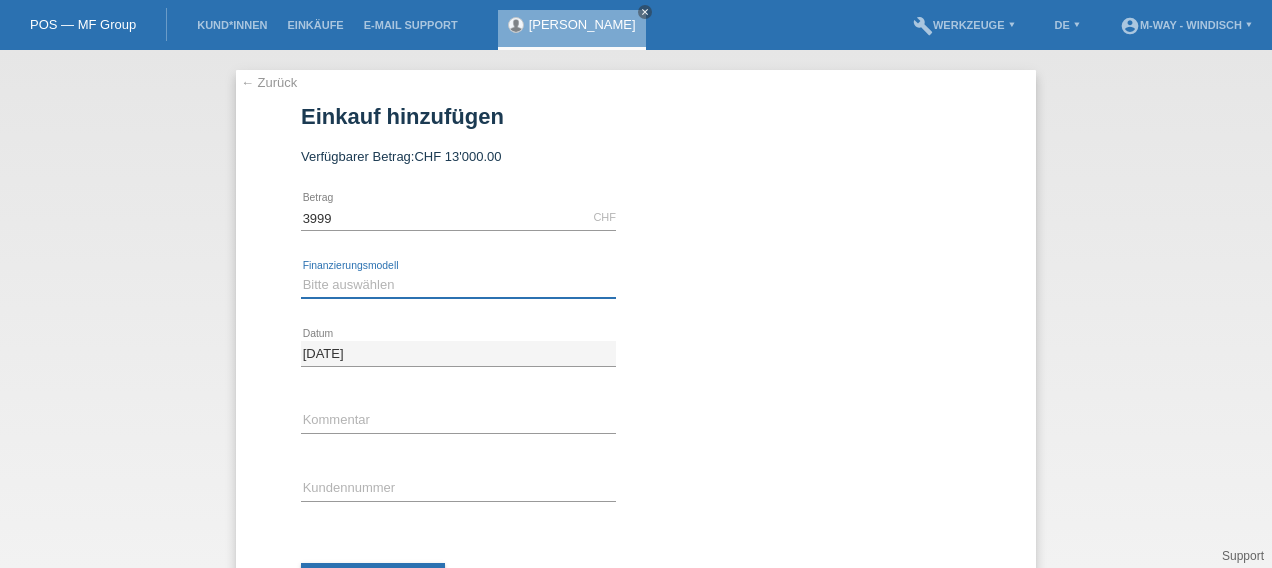 type on "3999.00" 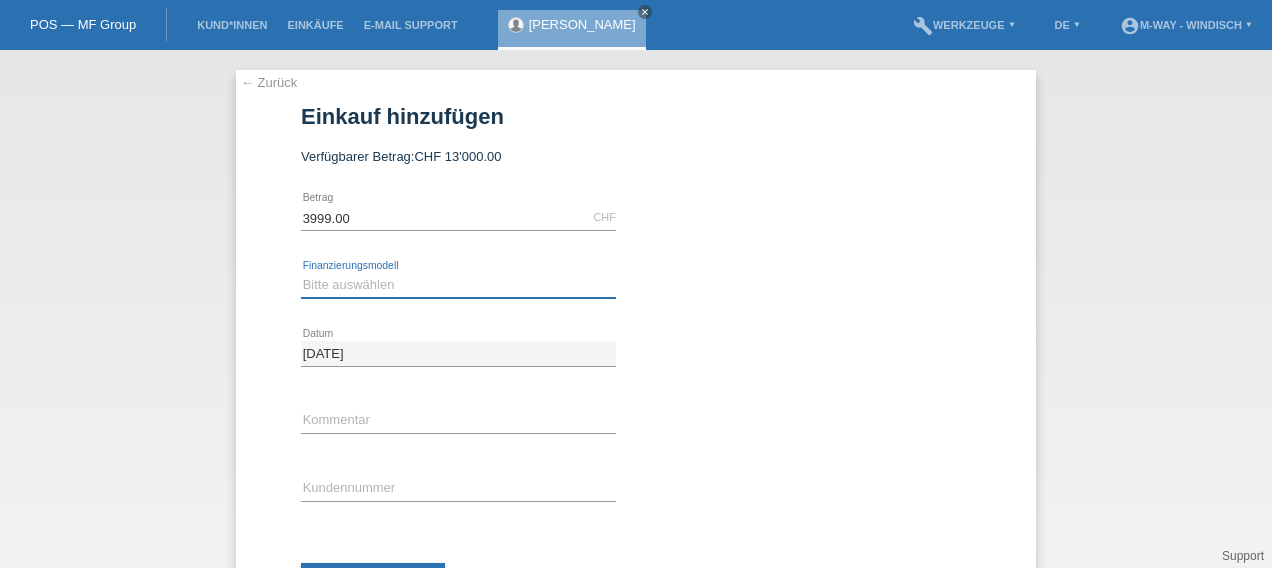 click on "Bitte auswählen
Fixe Raten
Kauf auf Rechnung mit Teilzahlungsoption" at bounding box center [458, 285] 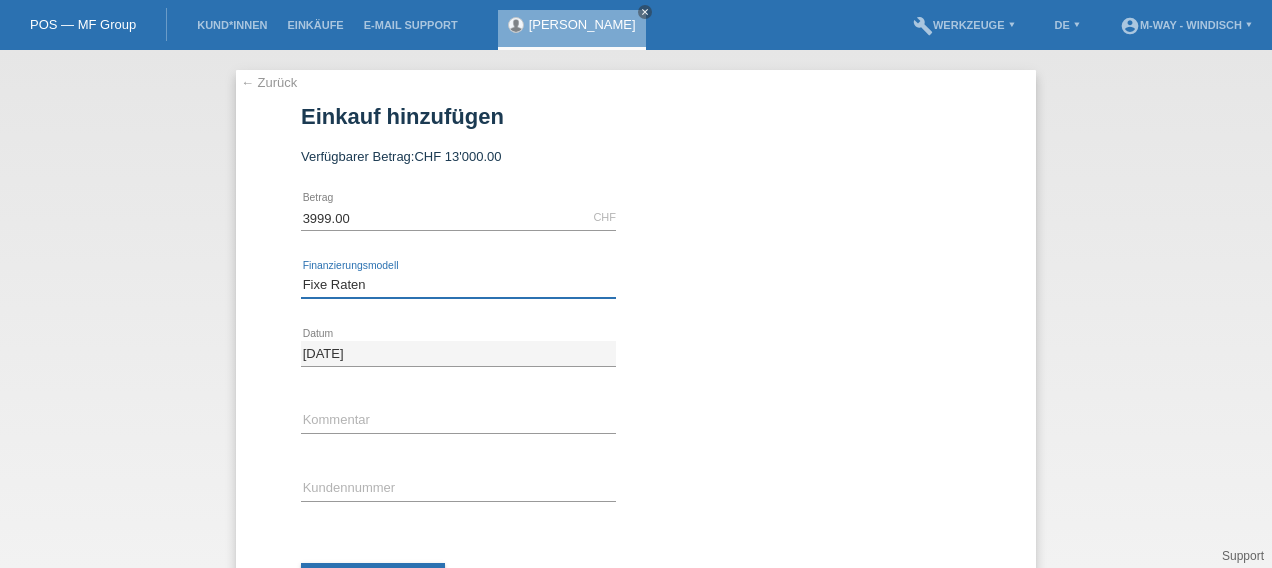 click on "Bitte auswählen
Fixe Raten
Kauf auf Rechnung mit Teilzahlungsoption" at bounding box center (458, 285) 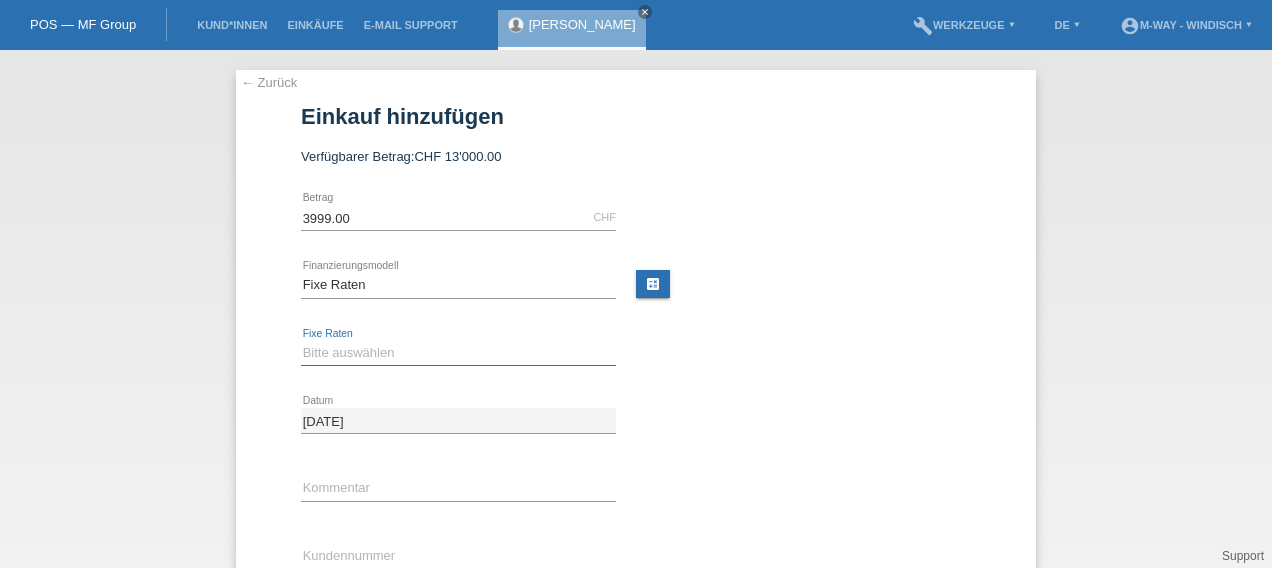 click on "Bitte auswählen
4 Raten
5 Raten
6 Raten
7 Raten
8 Raten
9 Raten
10 Raten
11 Raten" at bounding box center [458, 353] 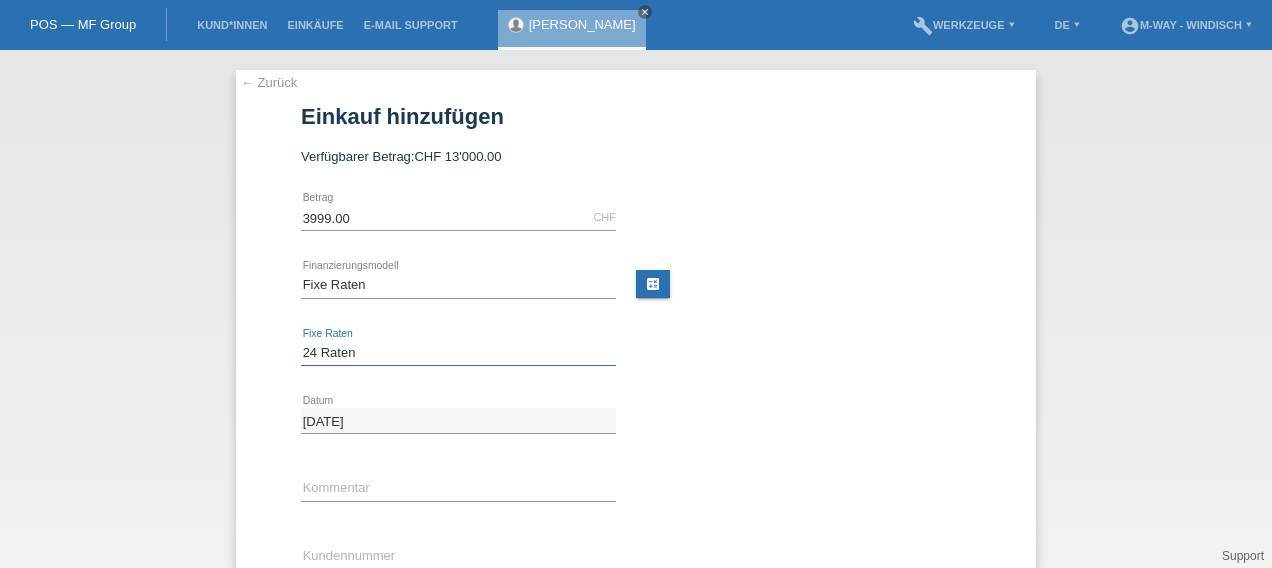 click on "Bitte auswählen
4 Raten
5 Raten
6 Raten
7 Raten
8 Raten
9 Raten
10 Raten
11 Raten" at bounding box center (458, 353) 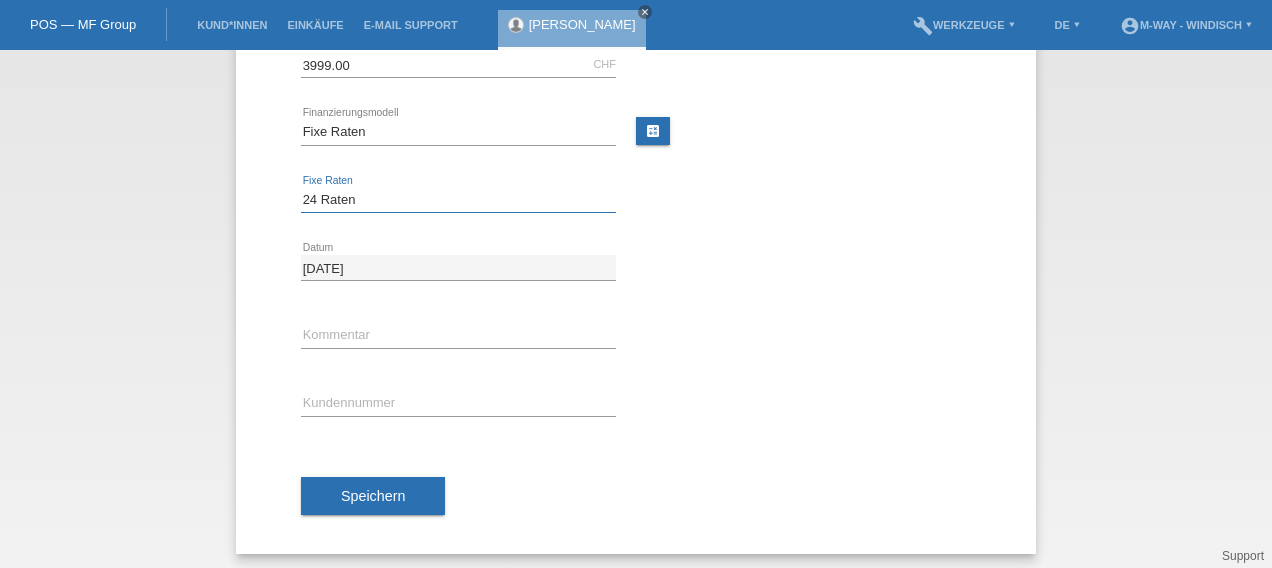 scroll, scrollTop: 154, scrollLeft: 0, axis: vertical 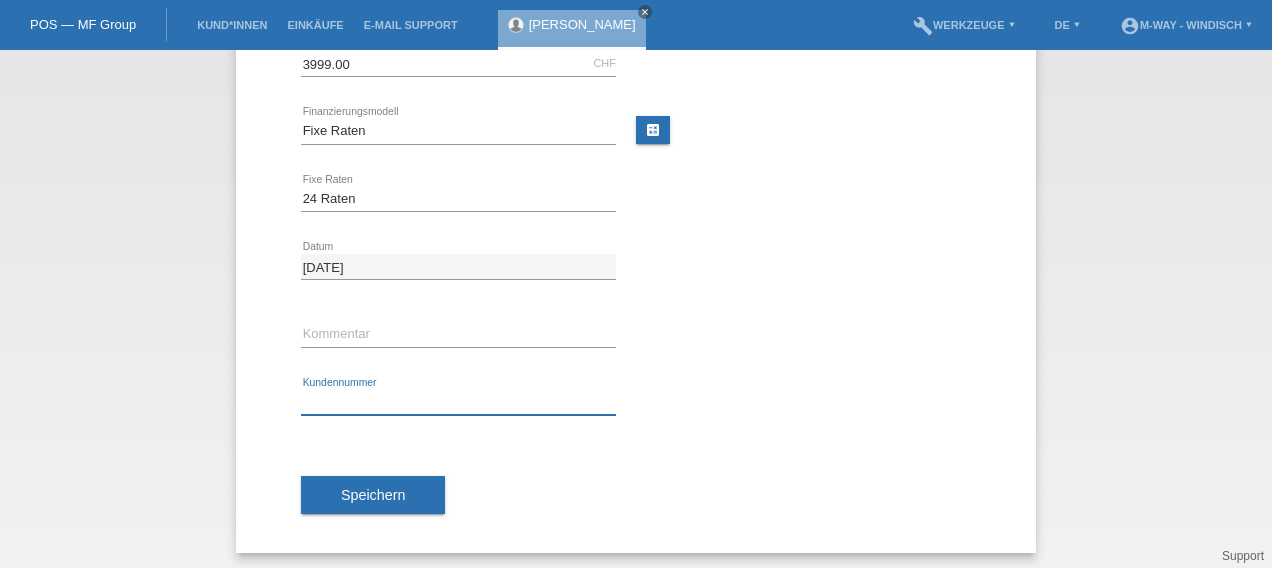 click at bounding box center [458, 402] 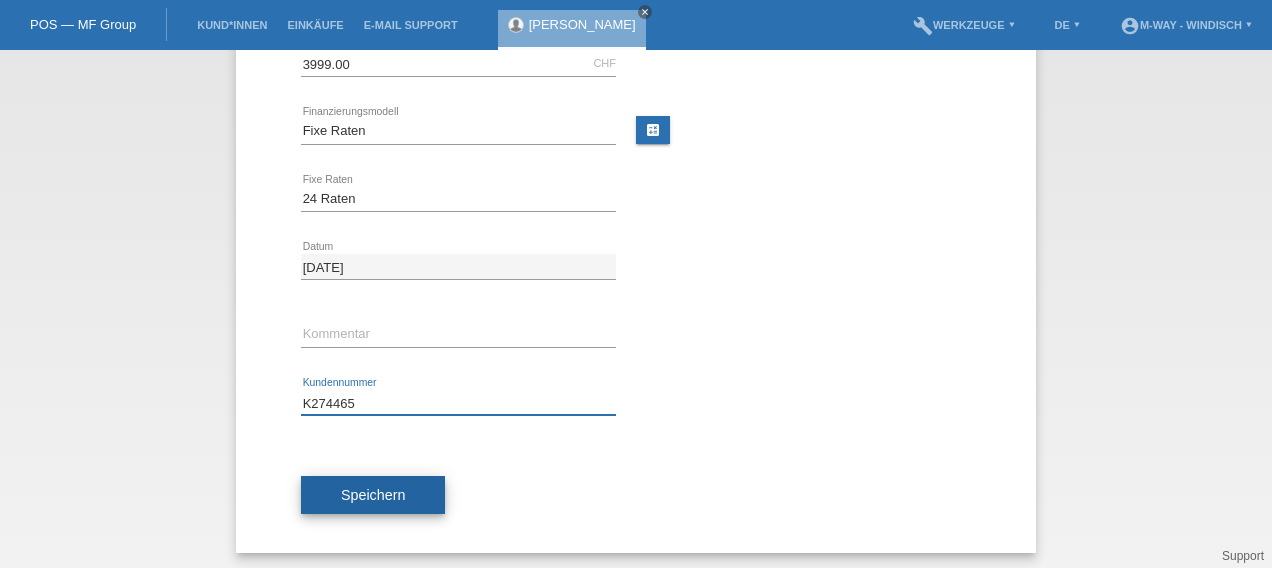 type on "K274465" 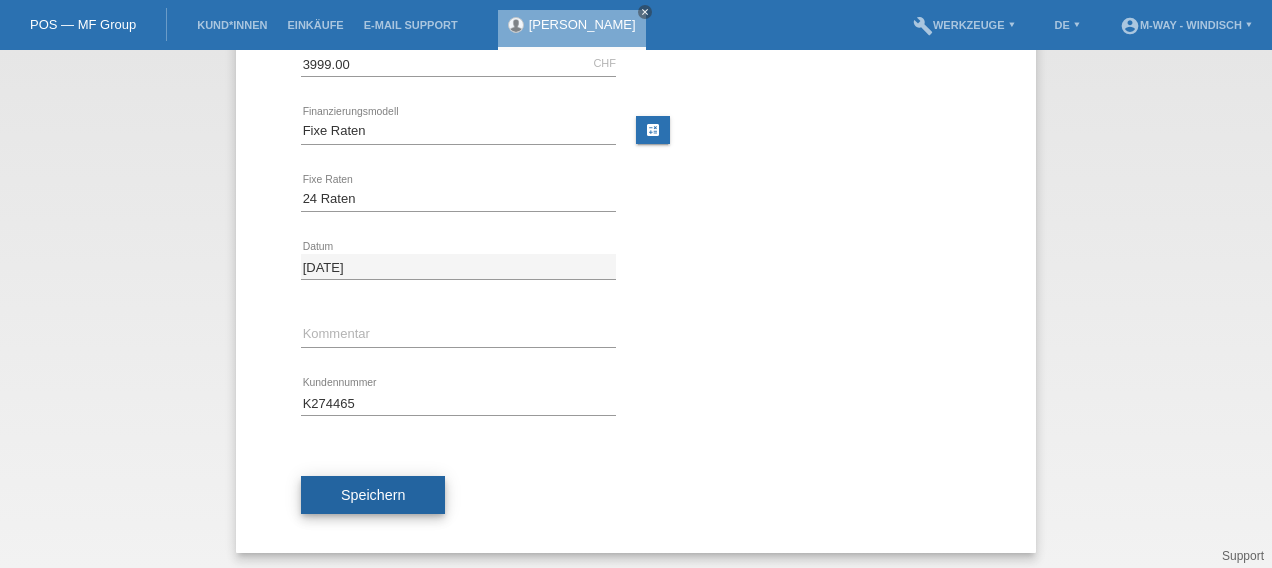 click on "Speichern" at bounding box center [373, 495] 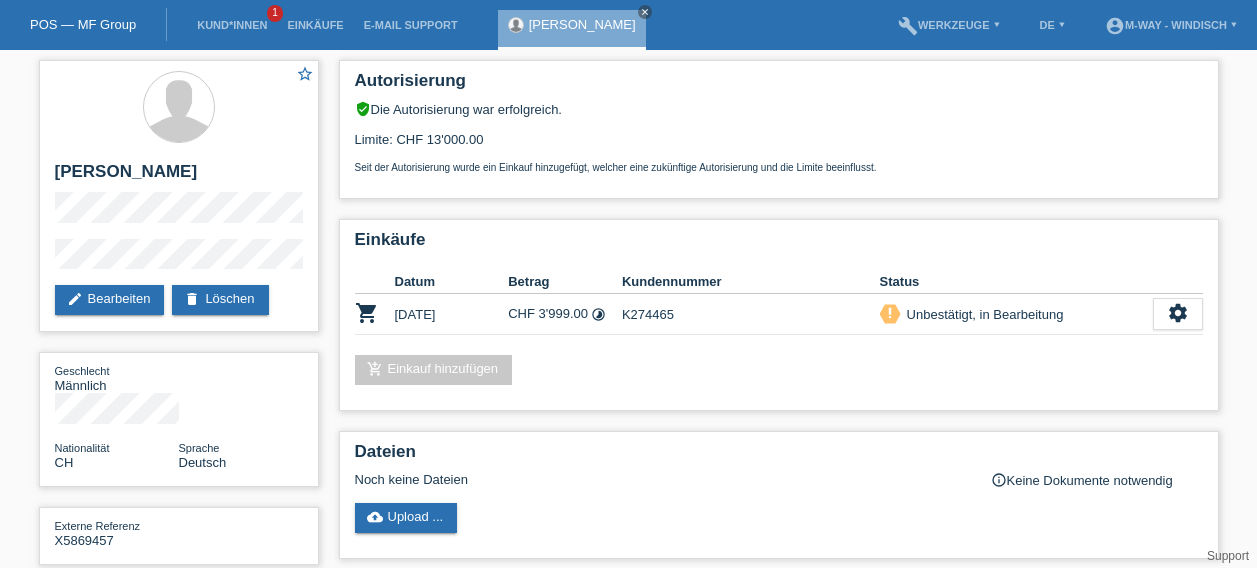 scroll, scrollTop: 0, scrollLeft: 0, axis: both 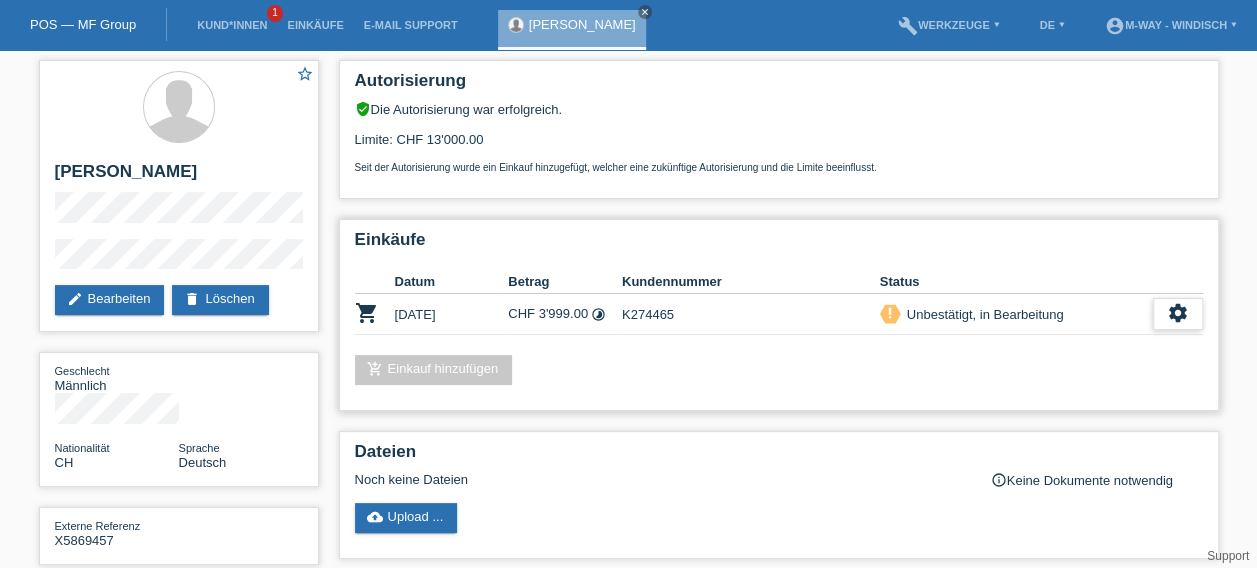 click on "settings" at bounding box center (1178, 313) 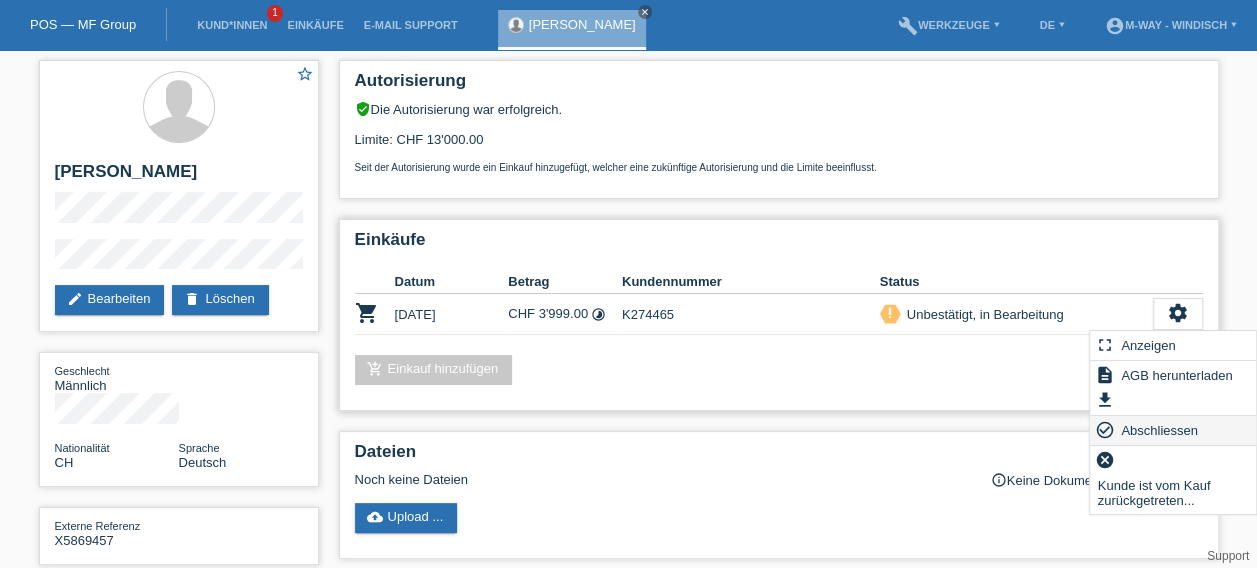 click on "Abschliessen" at bounding box center (1159, 430) 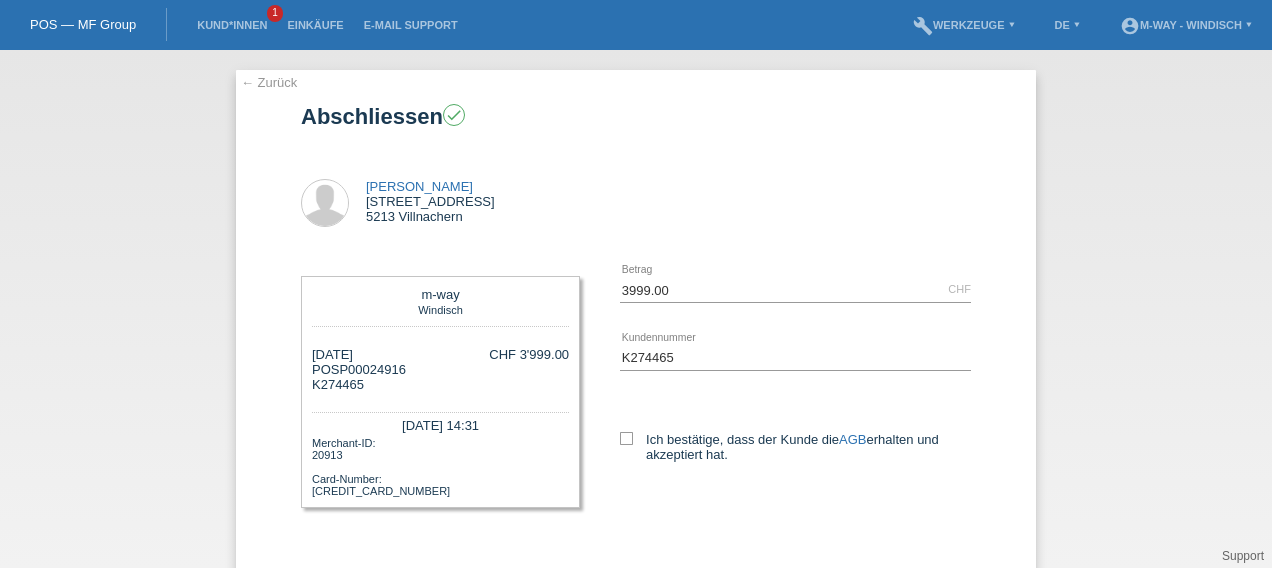 scroll, scrollTop: 0, scrollLeft: 0, axis: both 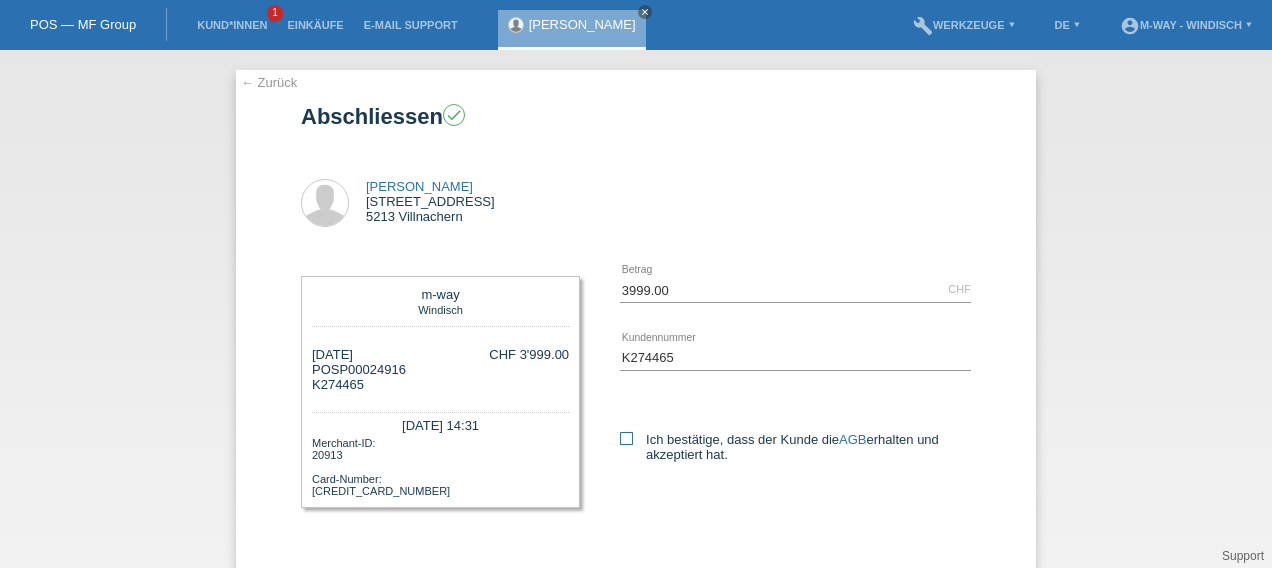 click at bounding box center [626, 438] 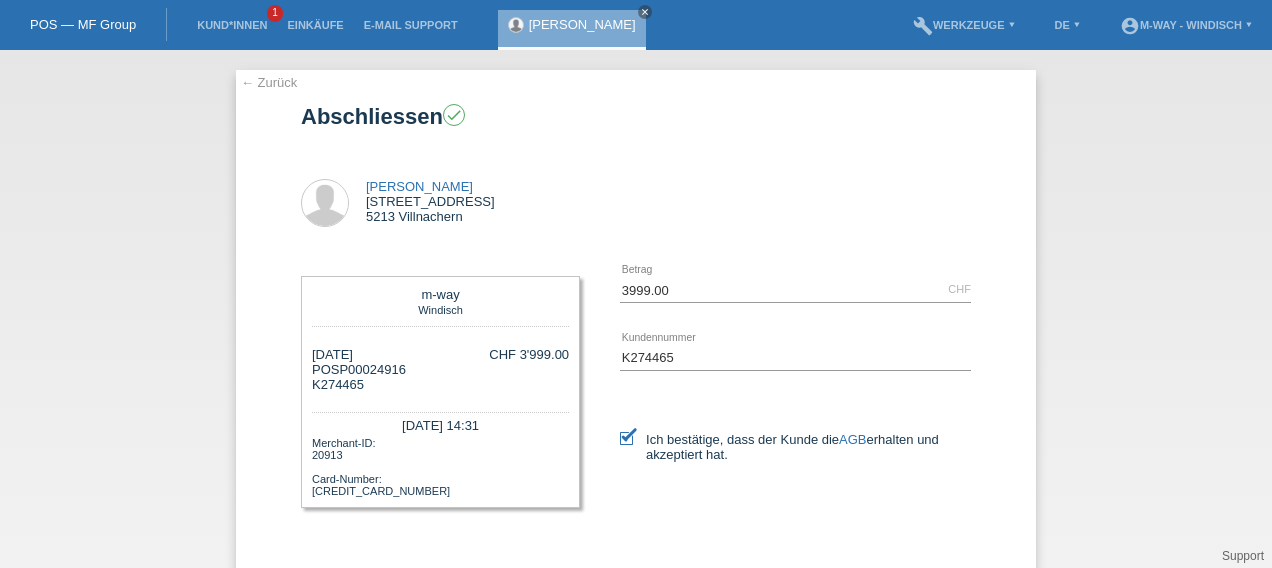 scroll, scrollTop: 106, scrollLeft: 0, axis: vertical 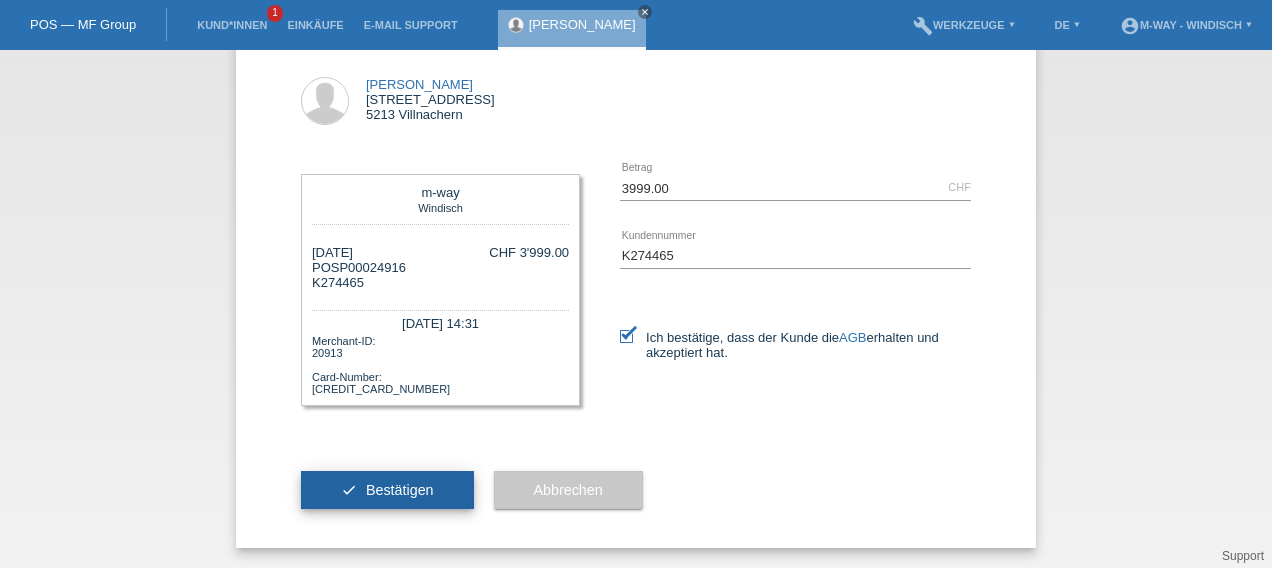 click on "check   Bestätigen" at bounding box center (387, 490) 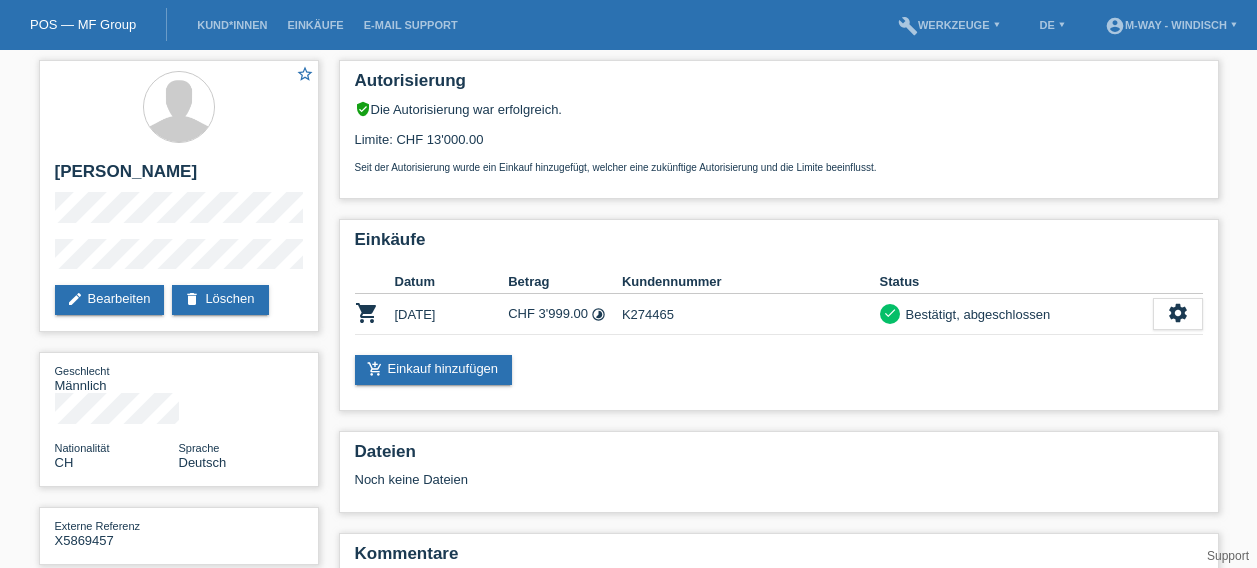 scroll, scrollTop: 0, scrollLeft: 0, axis: both 